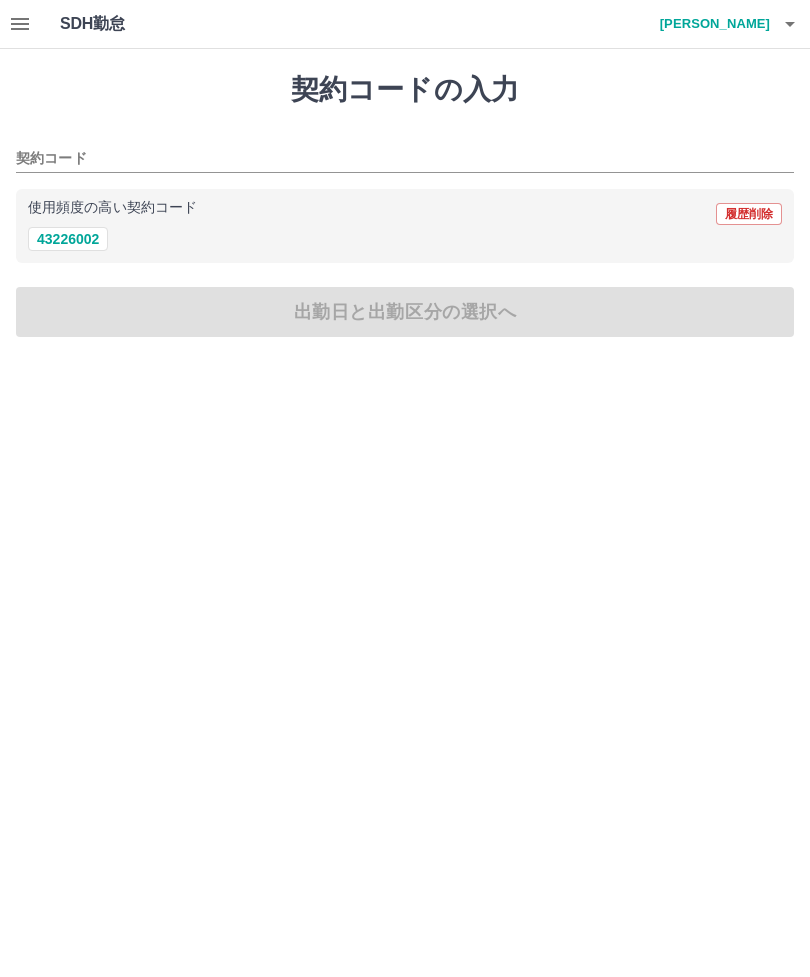 scroll, scrollTop: 0, scrollLeft: 0, axis: both 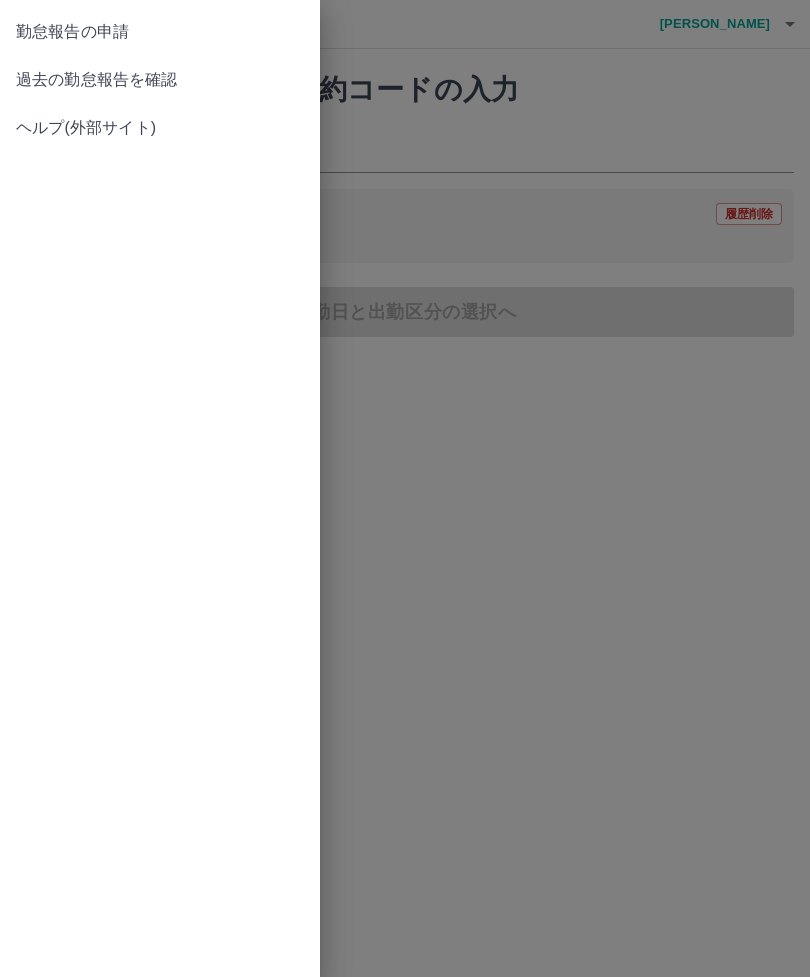 click on "過去の勤怠報告を確認" at bounding box center (160, 80) 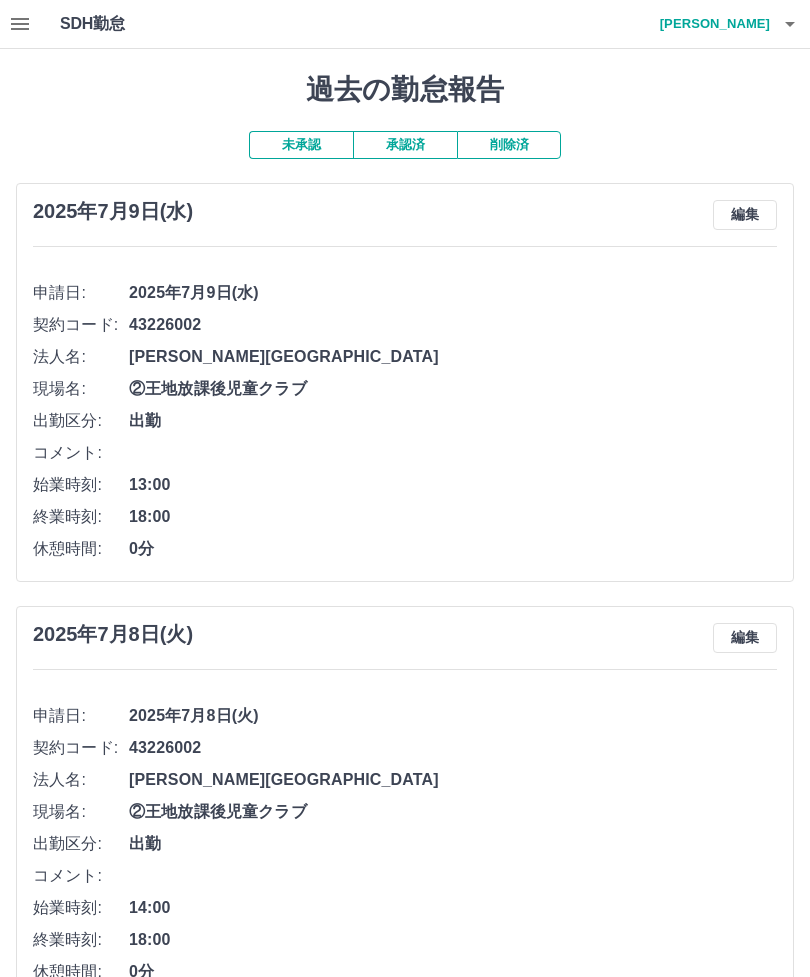 click 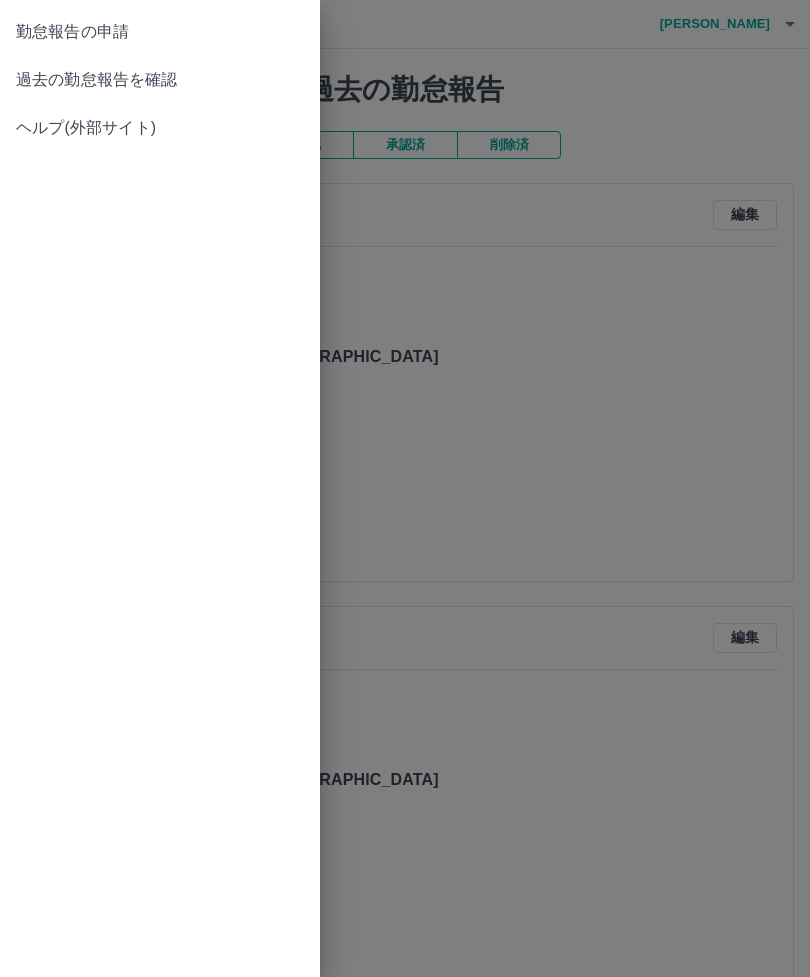 click at bounding box center [405, 488] 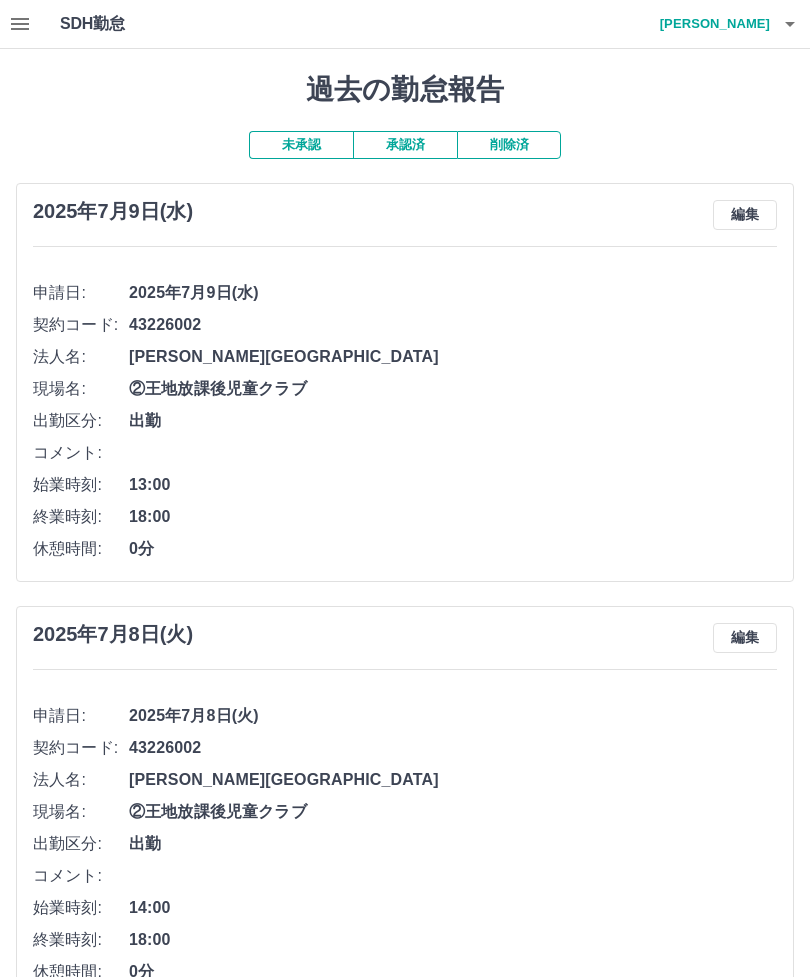 click 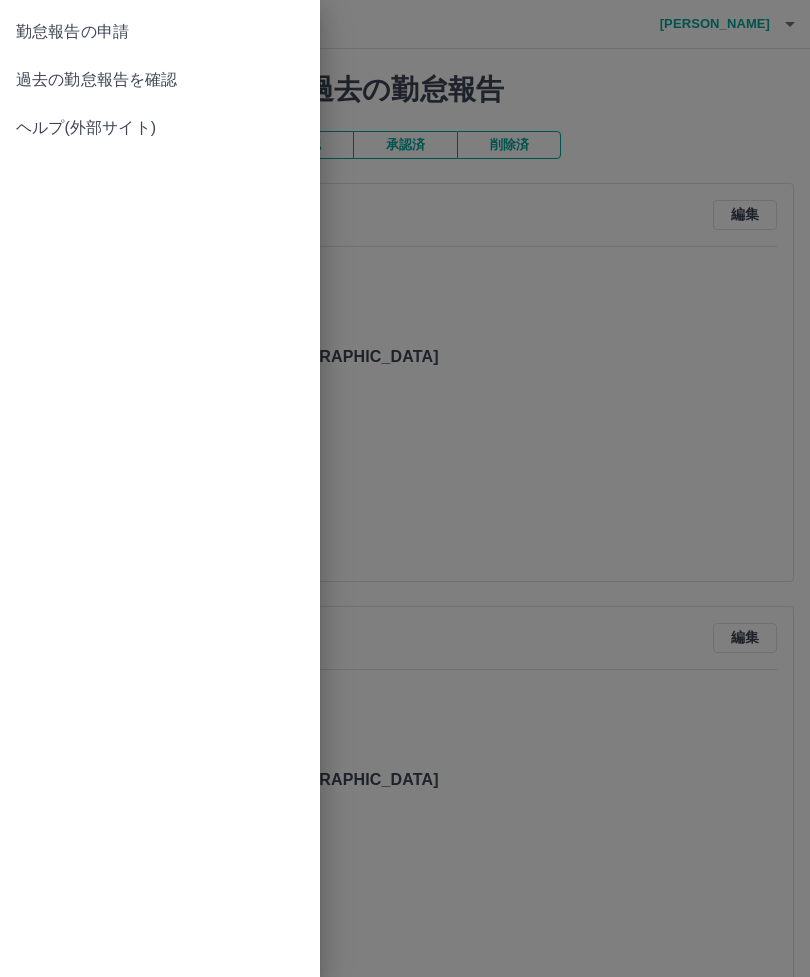click at bounding box center (405, 488) 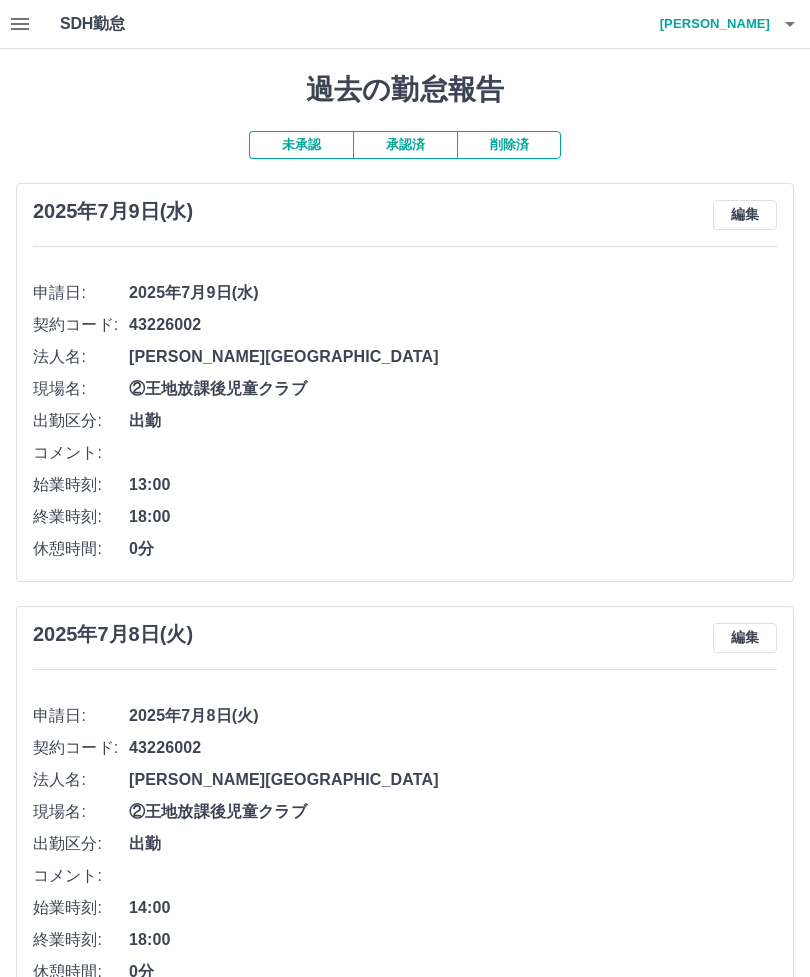 click 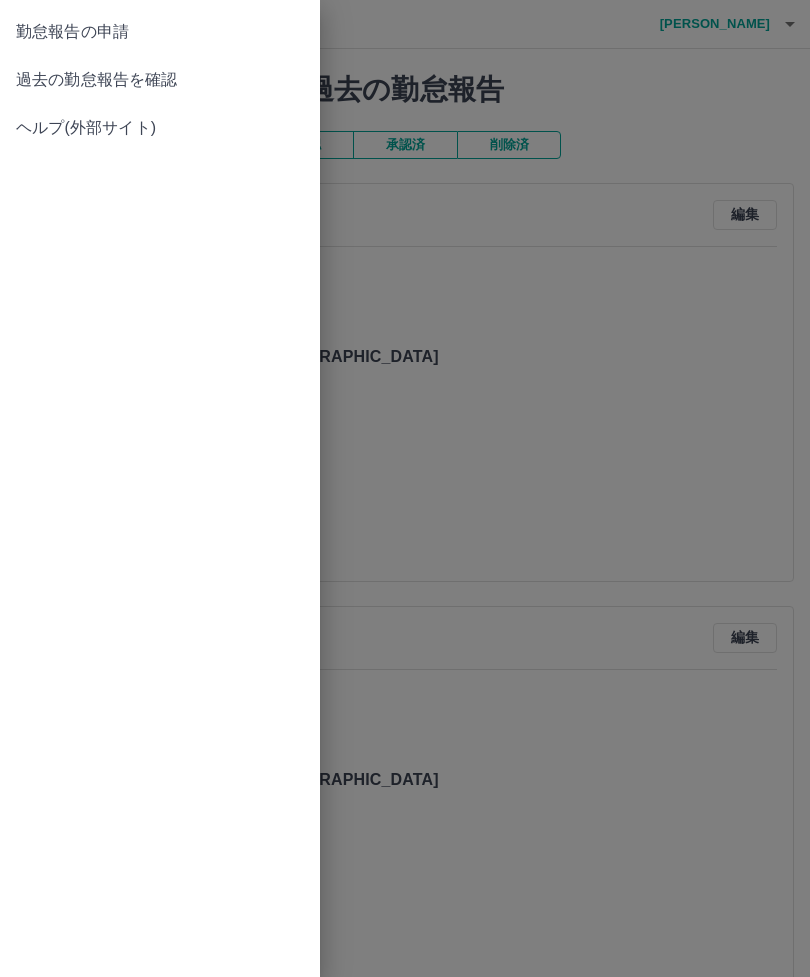 click on "勤怠報告の申請" at bounding box center [160, 32] 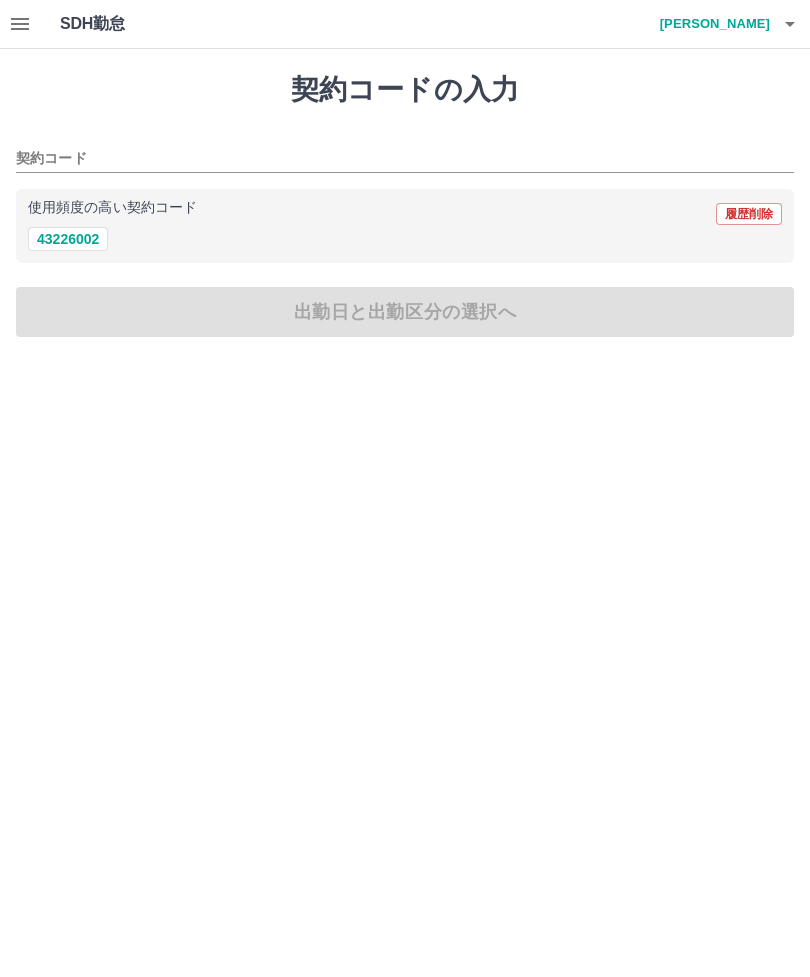 click on "SDH勤怠 喜多　仁美 契約コードの入力 契約コード 使用頻度の高い契約コード 履歴削除 43226002 出勤日と出勤区分の選択へ SDH勤怠" at bounding box center (405, 180) 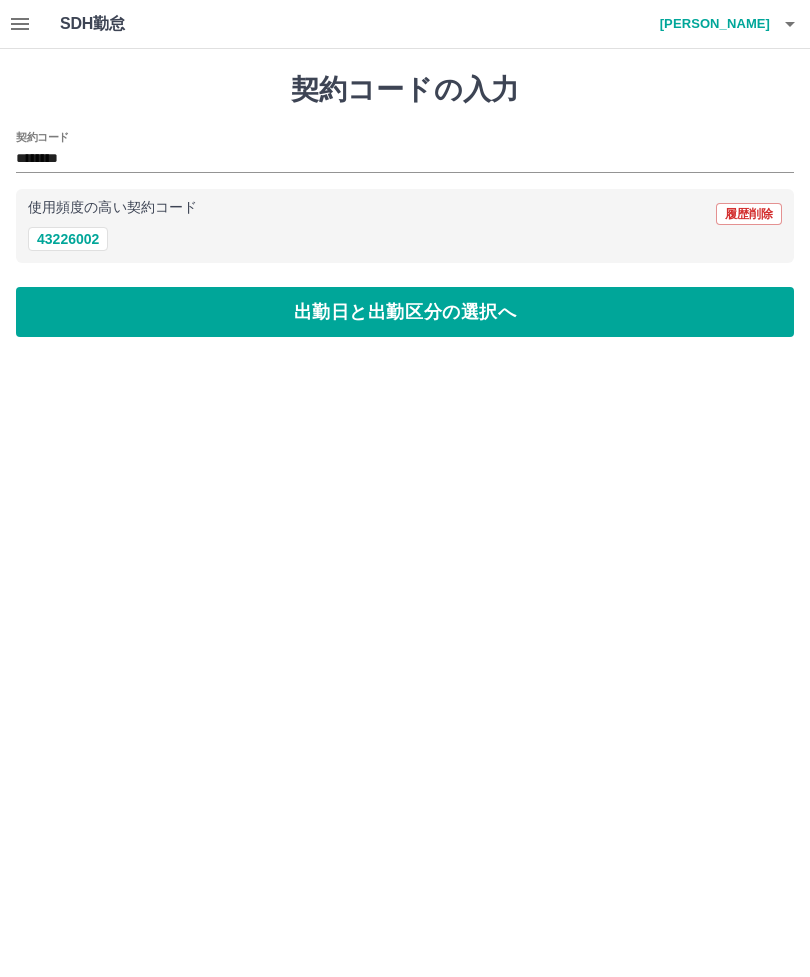 click on "********" at bounding box center [390, 159] 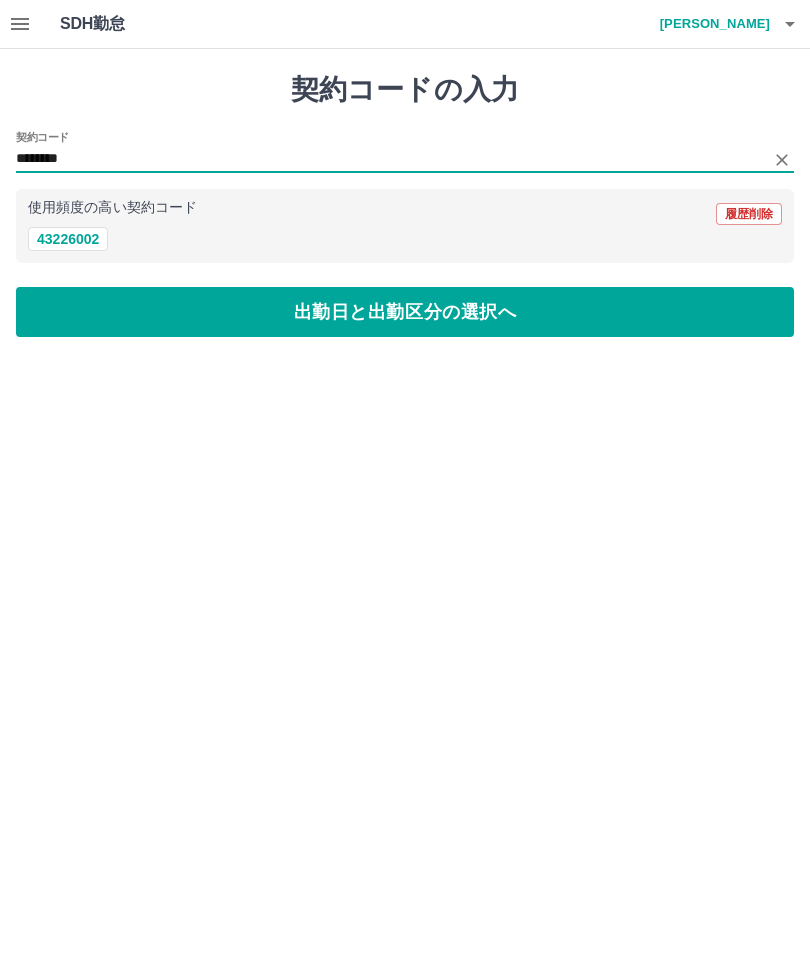 click on "43226002" at bounding box center (68, 239) 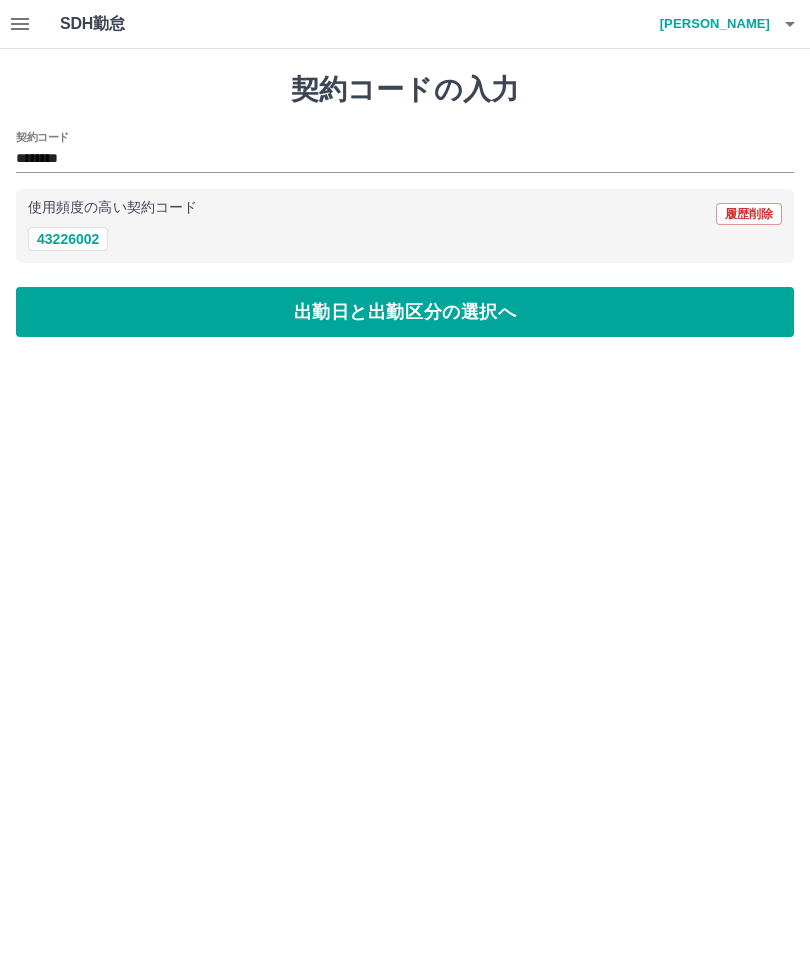 click on "43226002" at bounding box center [68, 239] 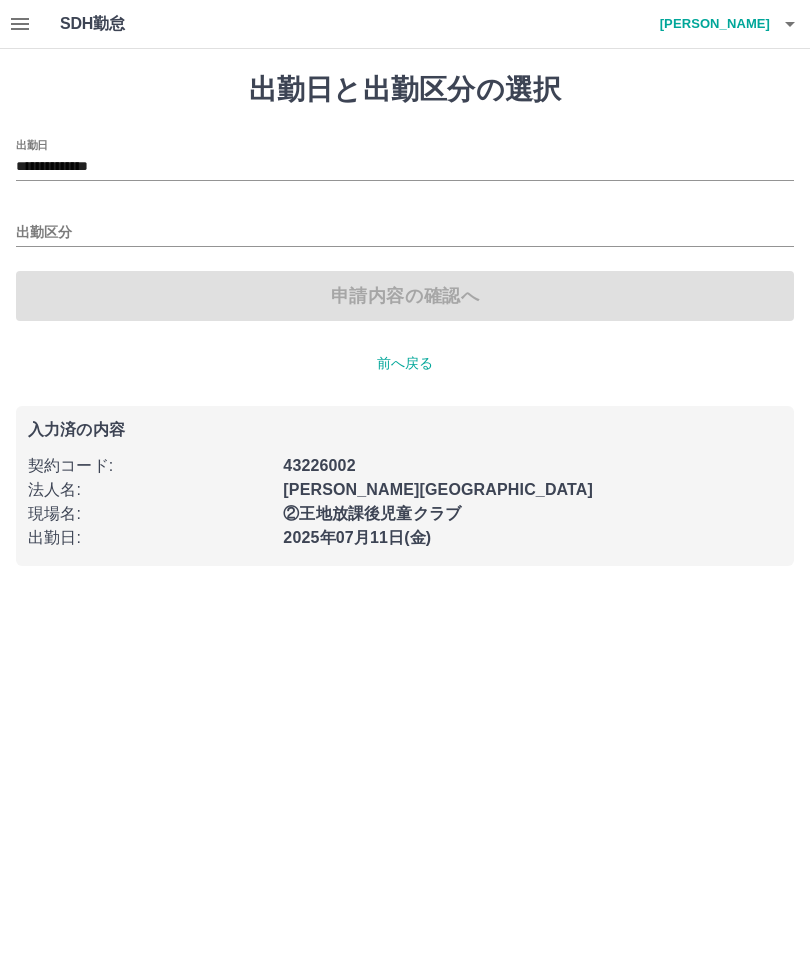 click on "**********" at bounding box center (405, 167) 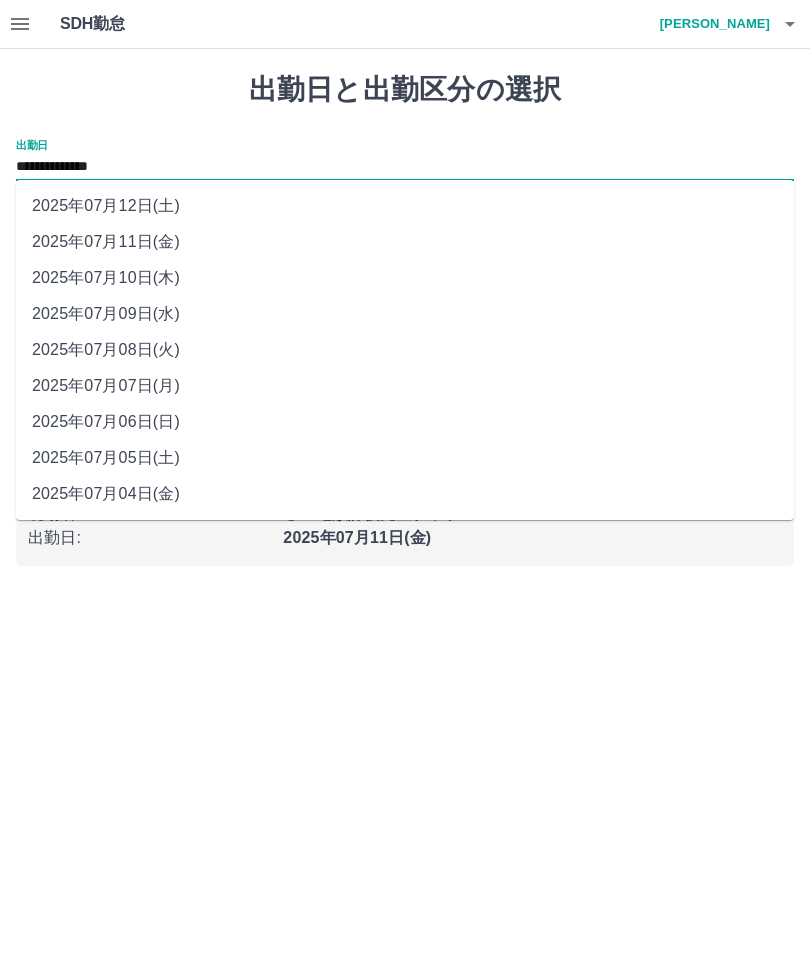 click on "2025年07月10日(木)" at bounding box center [405, 278] 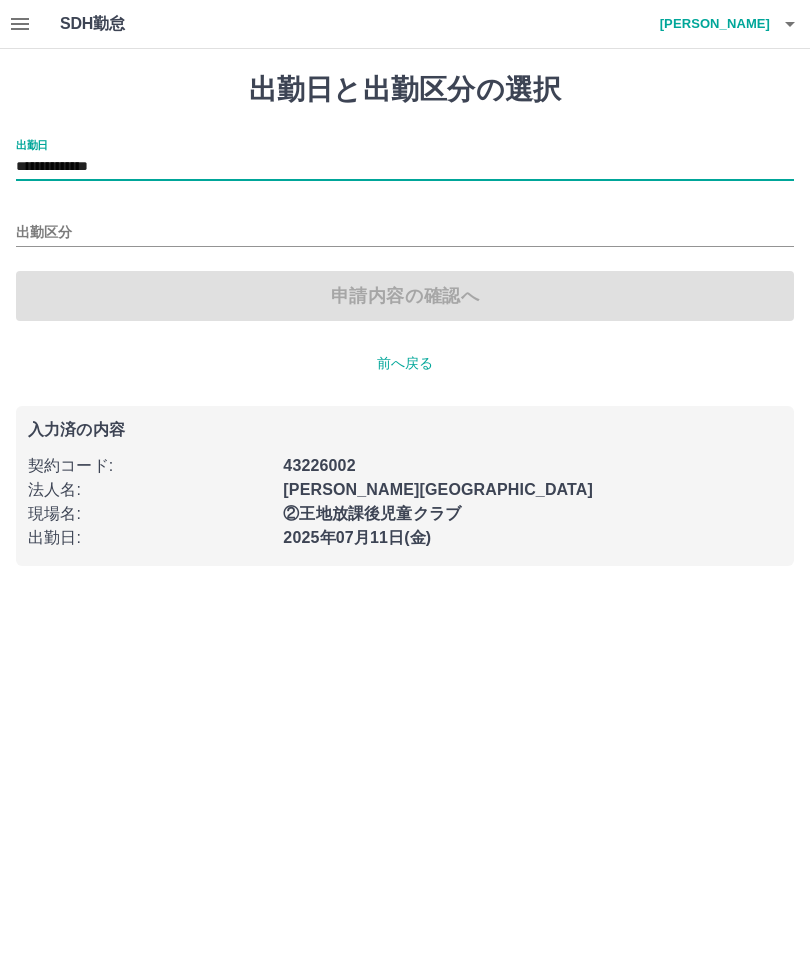 click on "出勤区分" at bounding box center (405, 233) 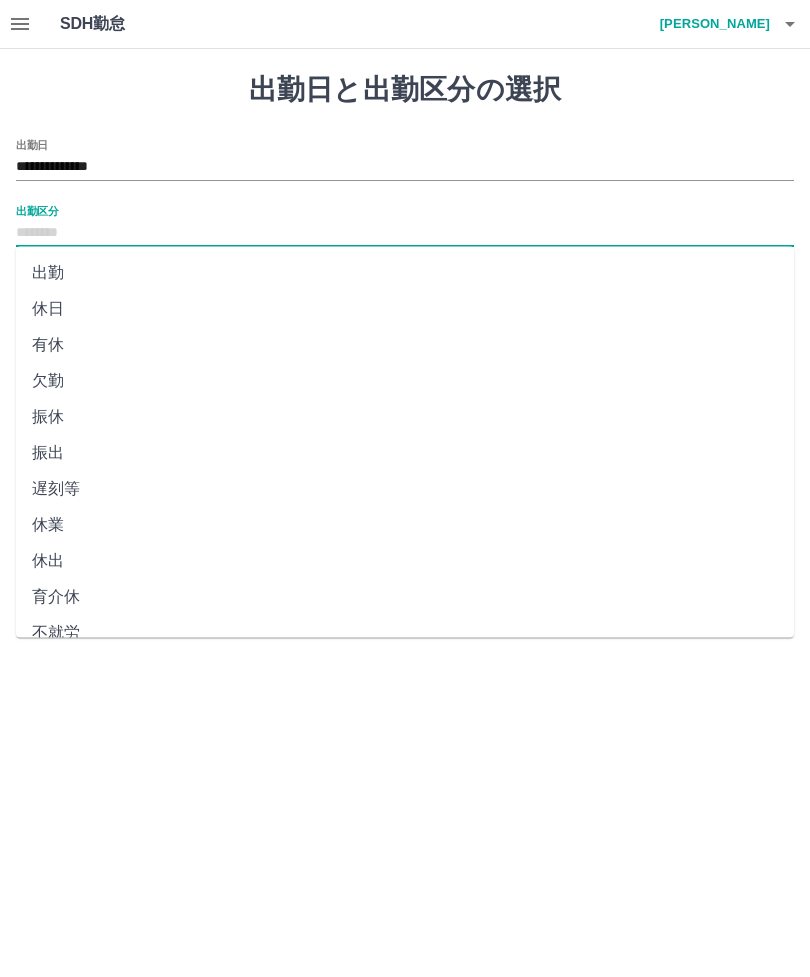 click on "出勤" at bounding box center [405, 273] 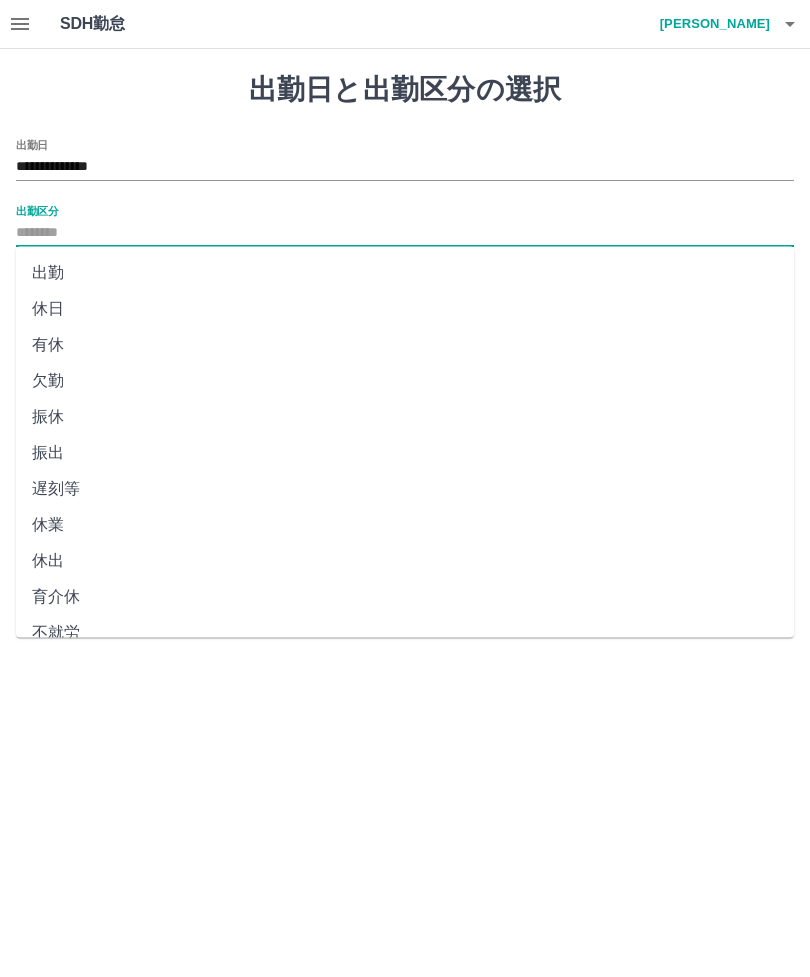 type on "**" 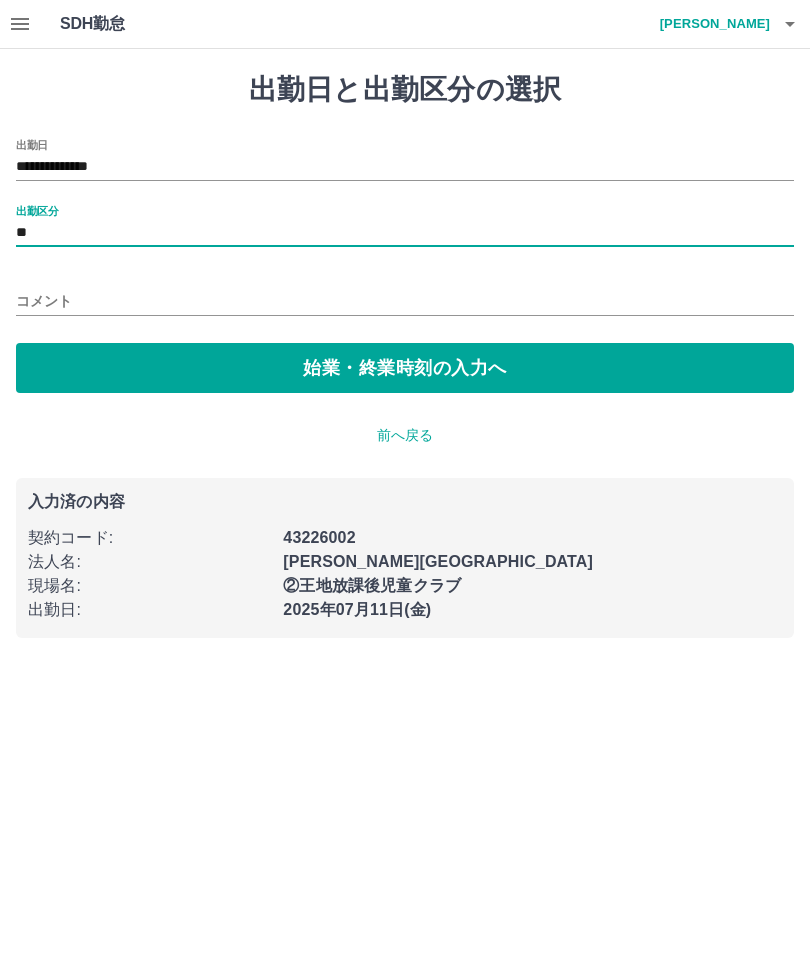 click on "コメント" at bounding box center [405, 301] 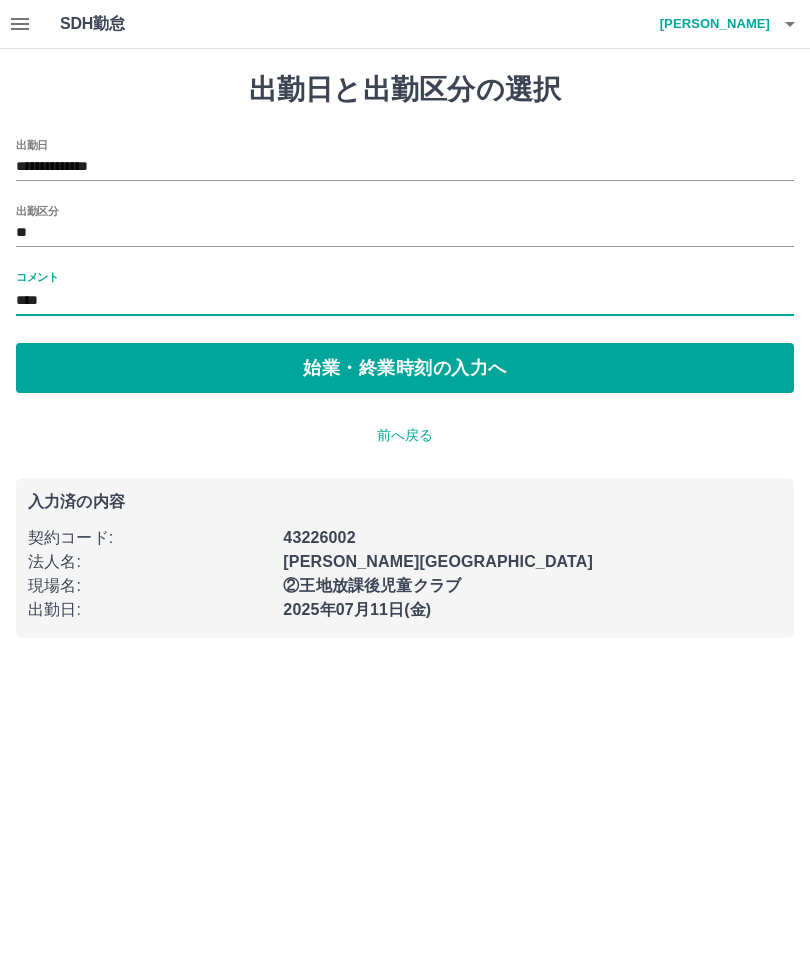type on "****" 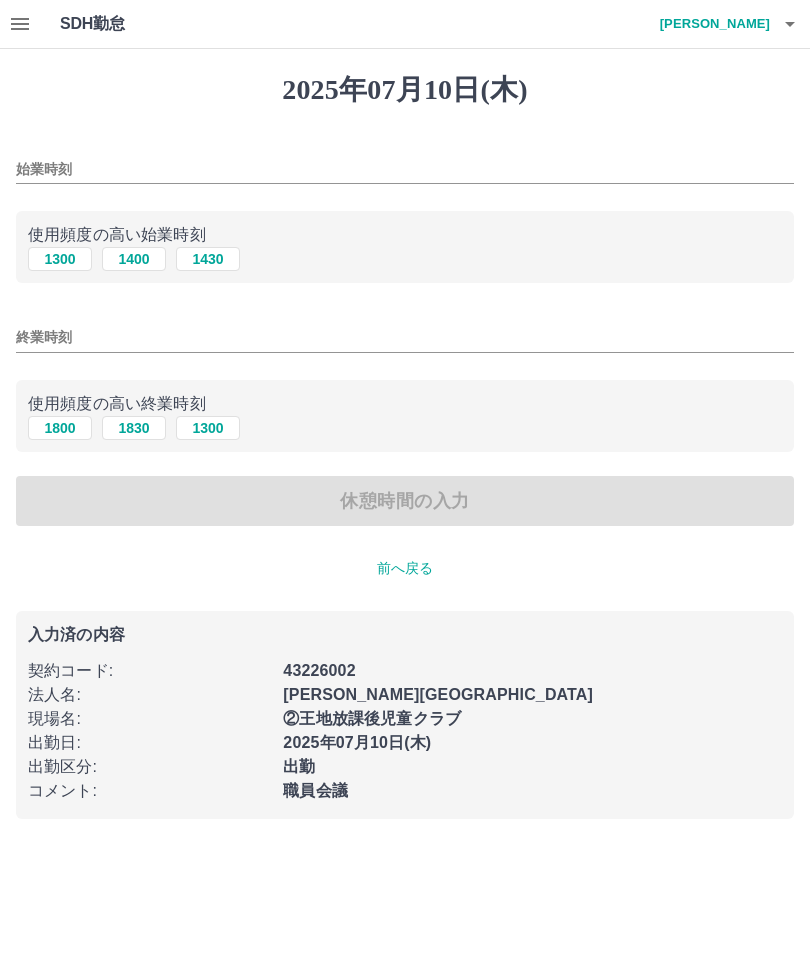click on "1300" at bounding box center (60, 259) 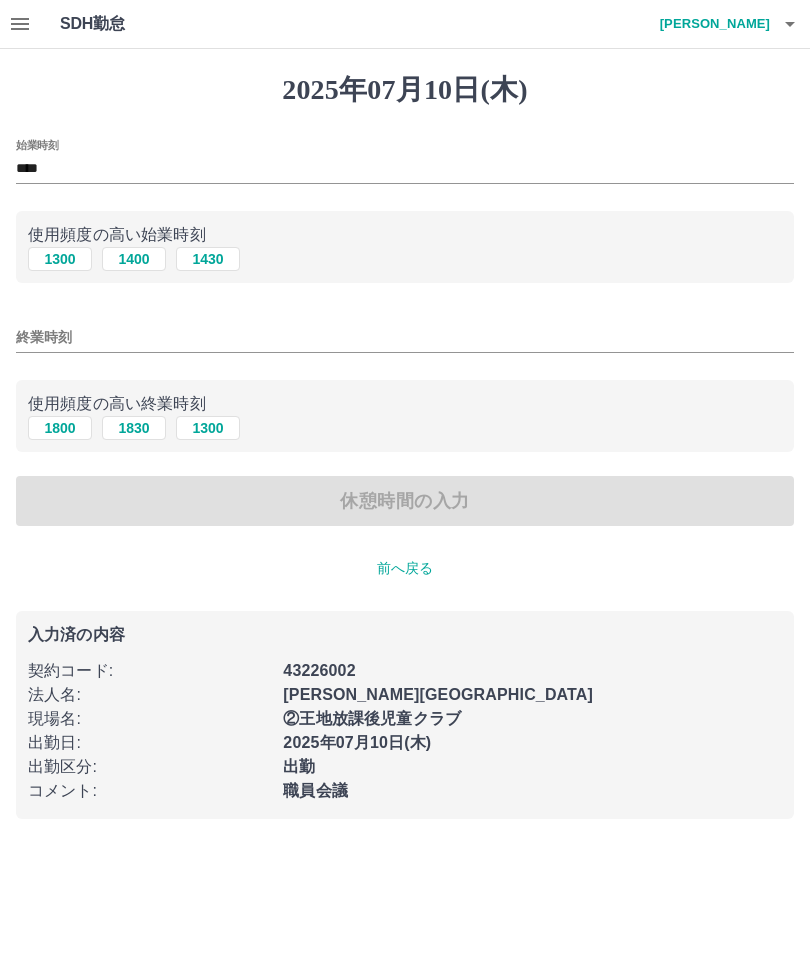 click on "休憩時間の入力" at bounding box center (405, 501) 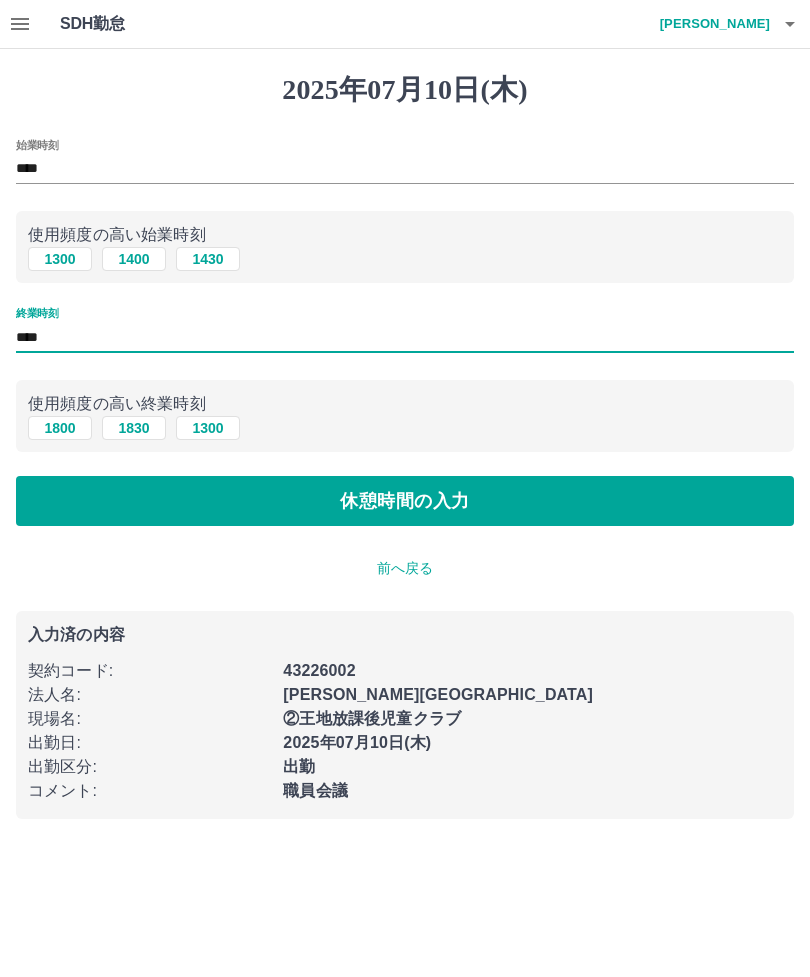type on "****" 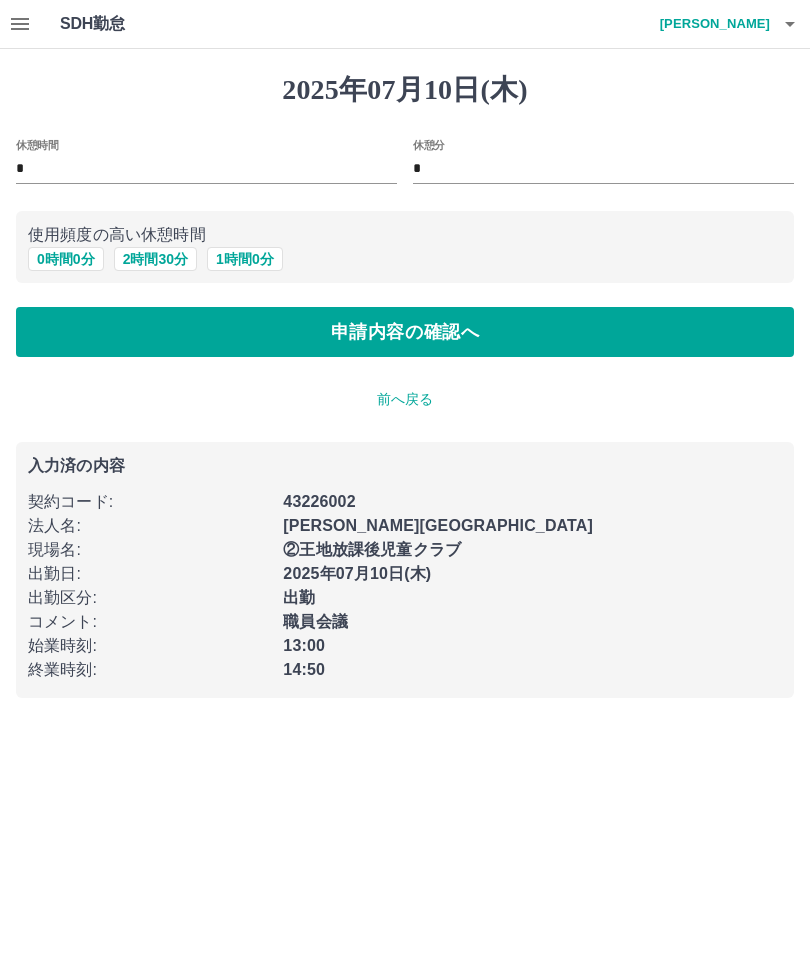 click on "申請内容の確認へ" at bounding box center (405, 332) 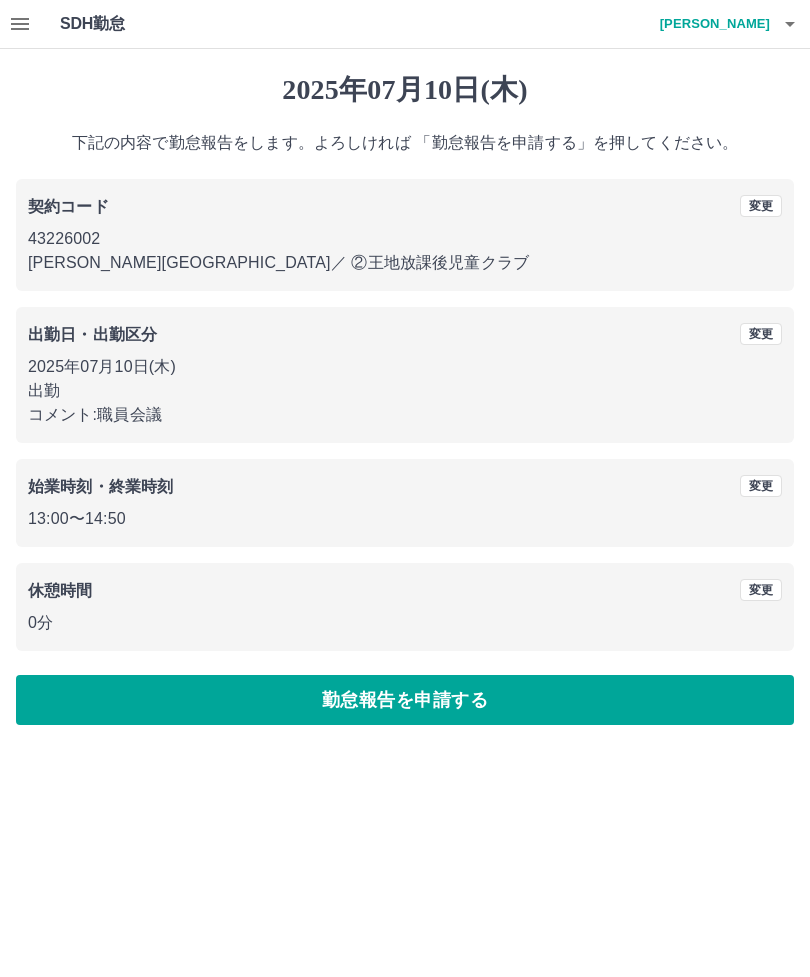 click on "勤怠報告を申請する" at bounding box center (405, 700) 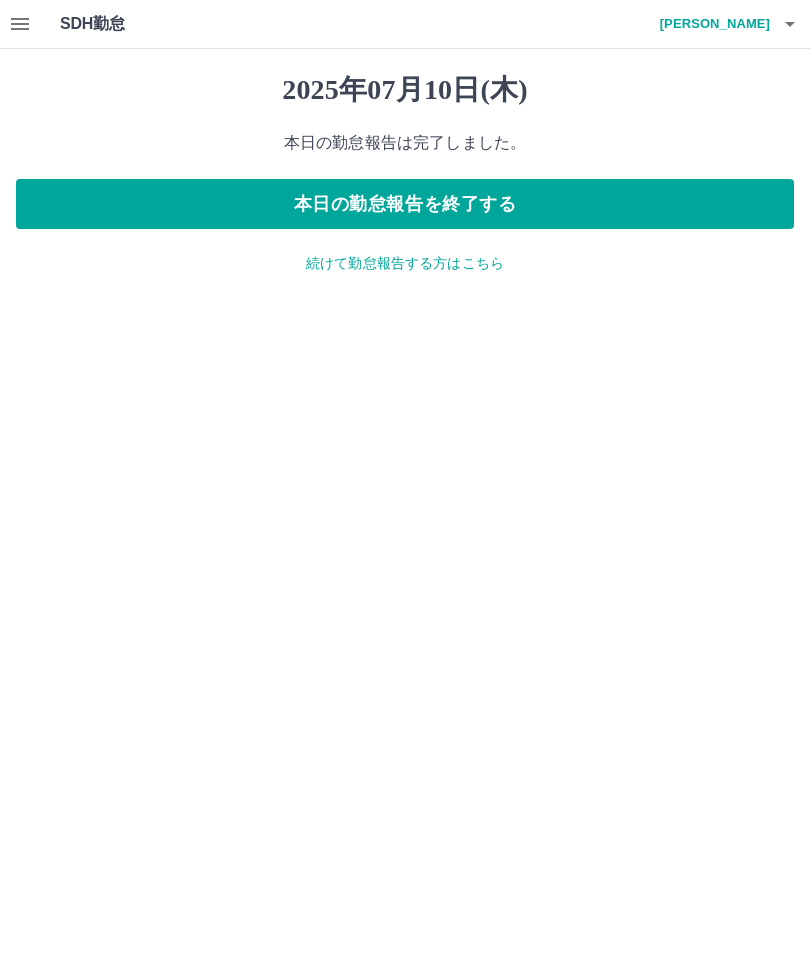 click on "本日の勤怠報告を終了する" at bounding box center [405, 204] 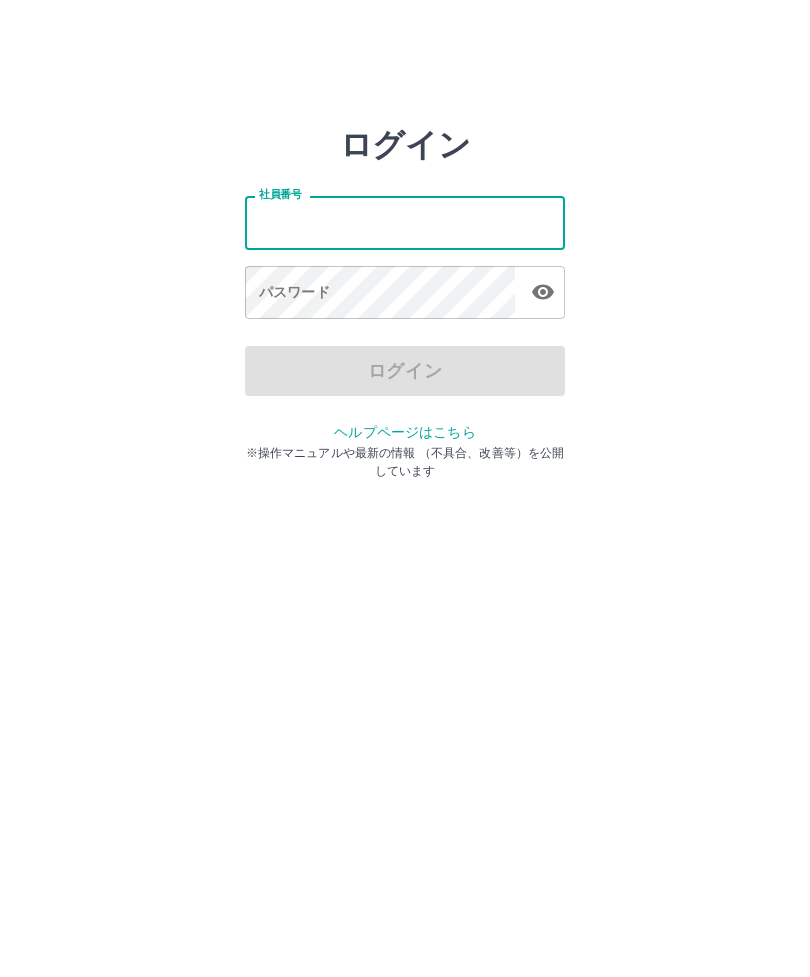 scroll, scrollTop: 0, scrollLeft: 0, axis: both 